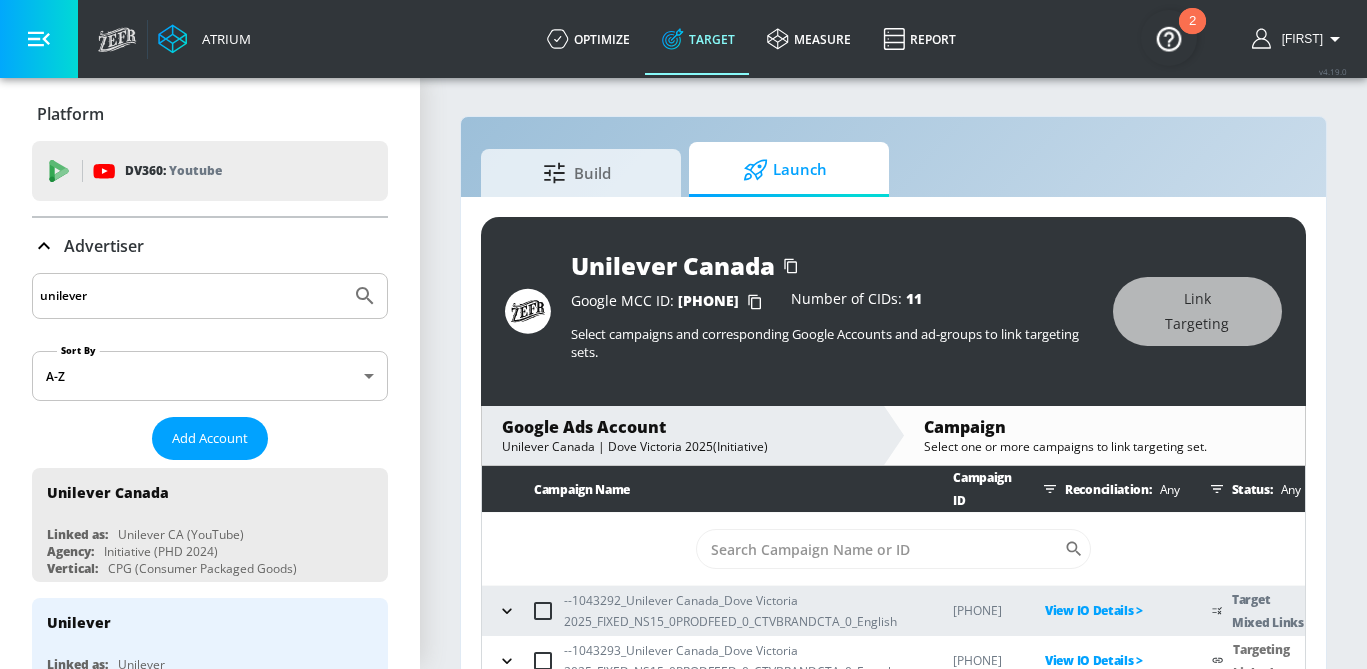 scroll, scrollTop: 0, scrollLeft: 0, axis: both 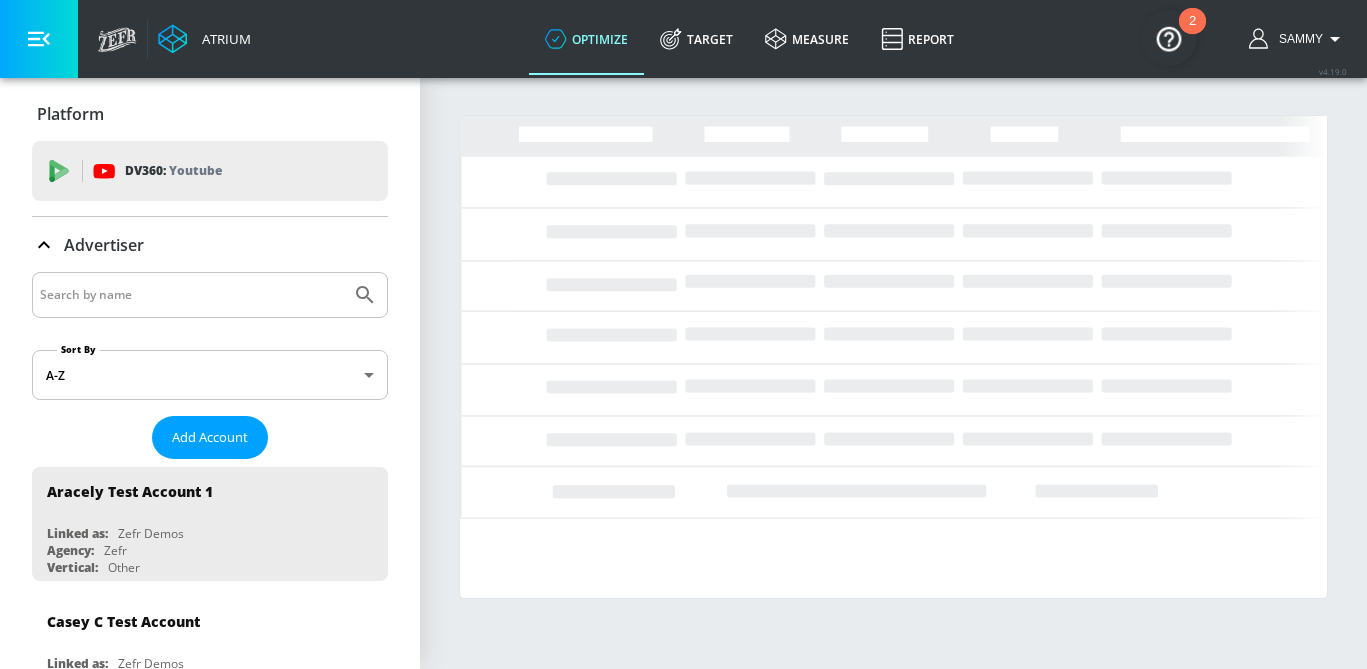 click at bounding box center (191, 295) 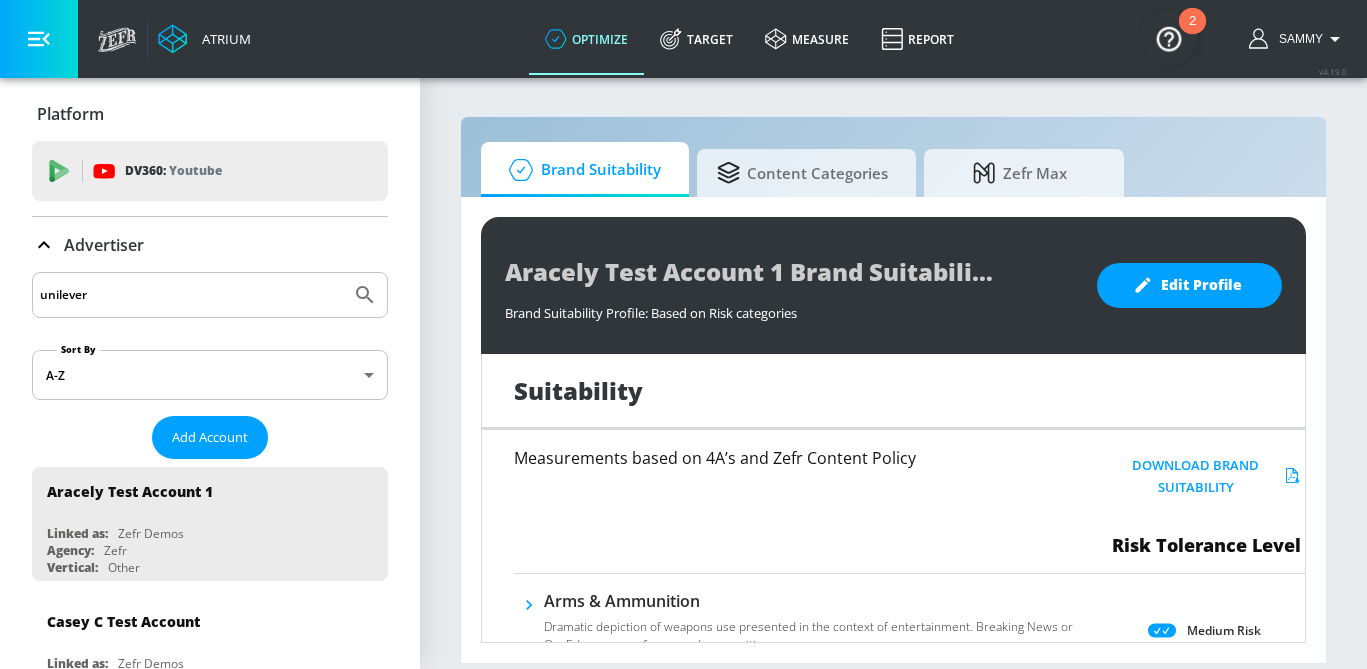 type on "unilever" 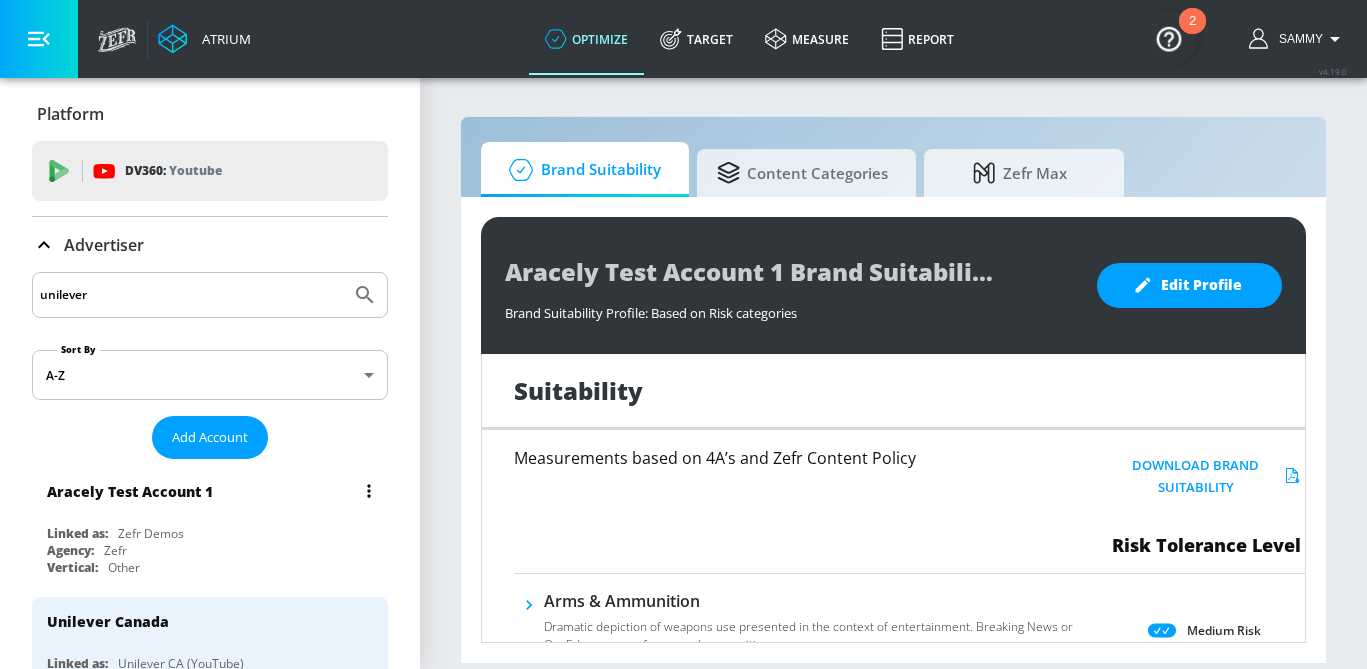 scroll, scrollTop: 162, scrollLeft: 0, axis: vertical 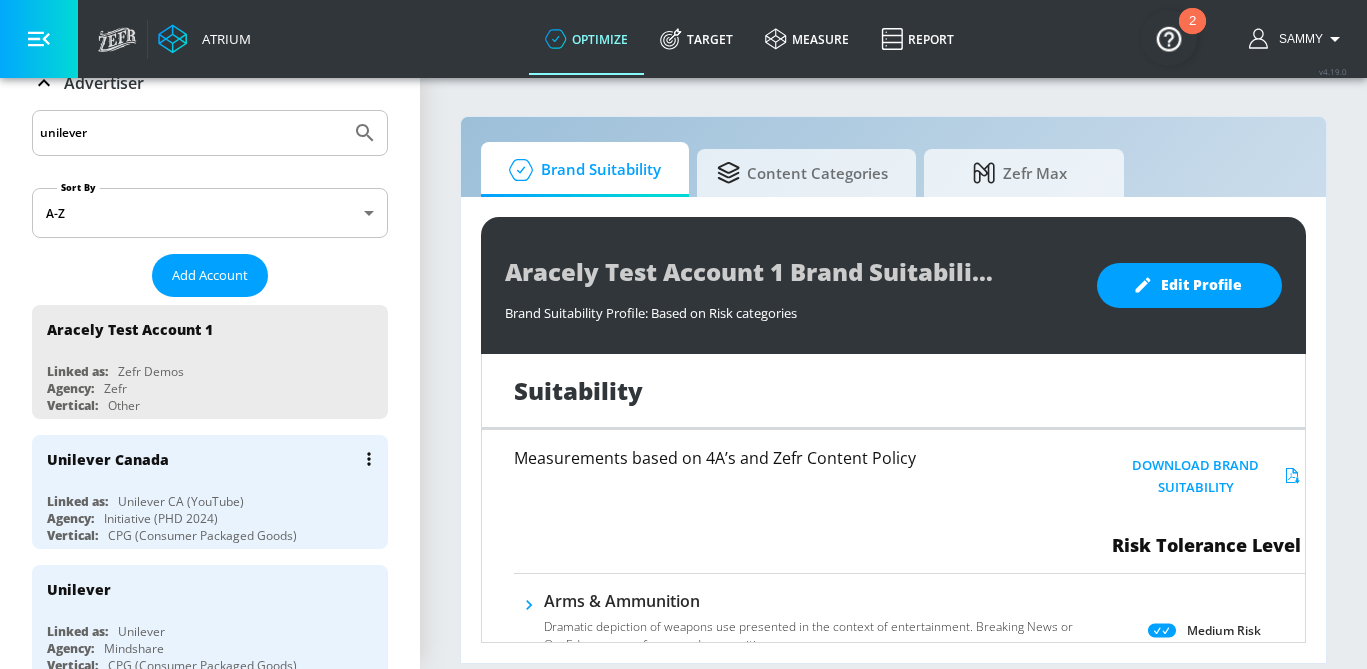 click on "Unilever Canada" at bounding box center (215, 459) 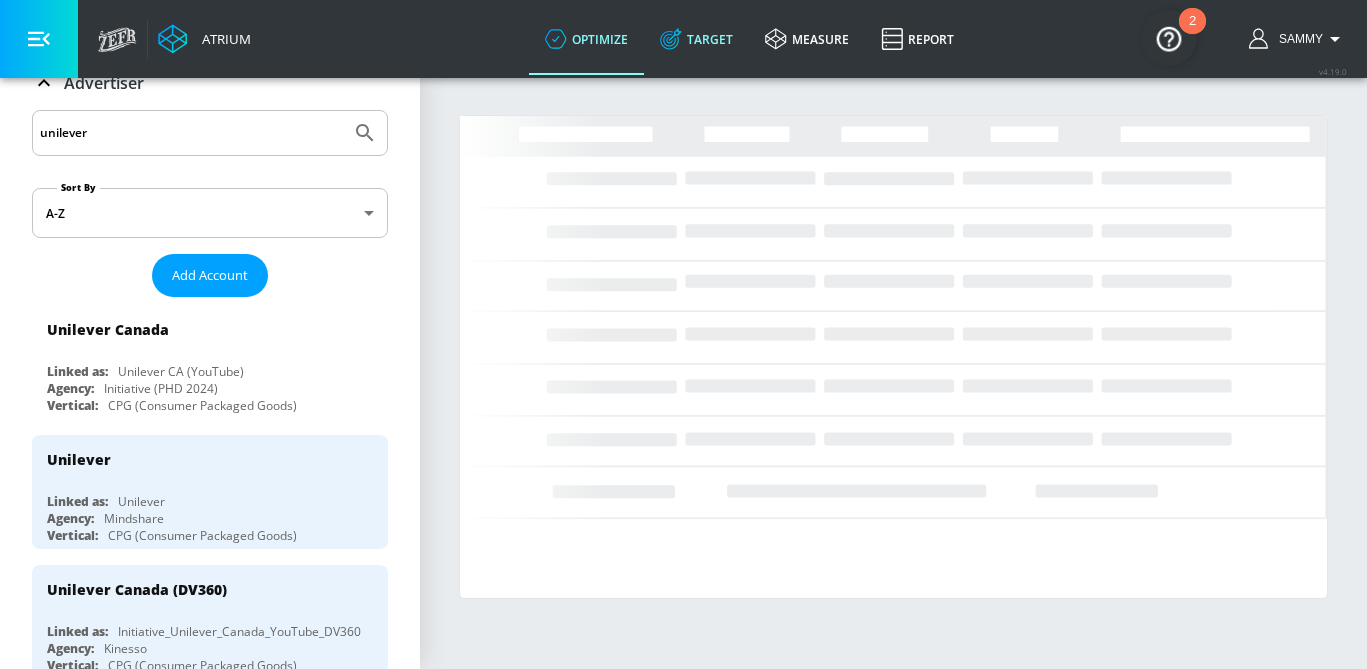 click on "Target" at bounding box center [696, 39] 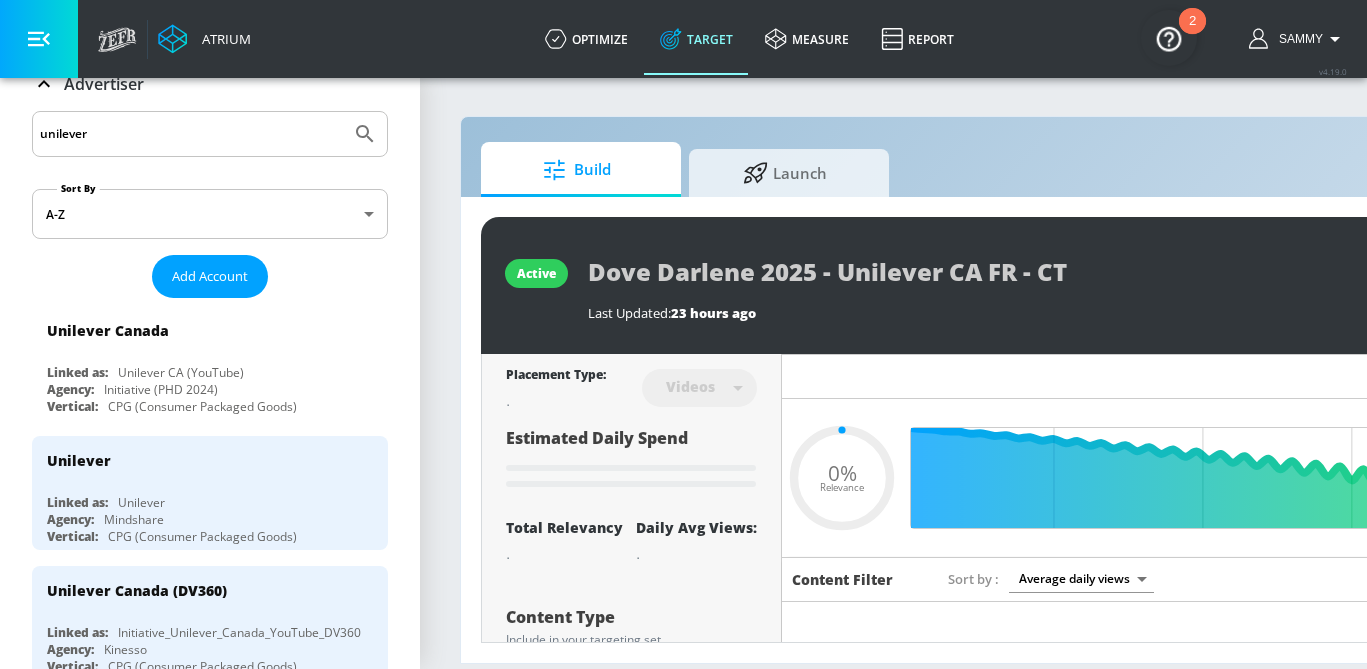 type on "0.05" 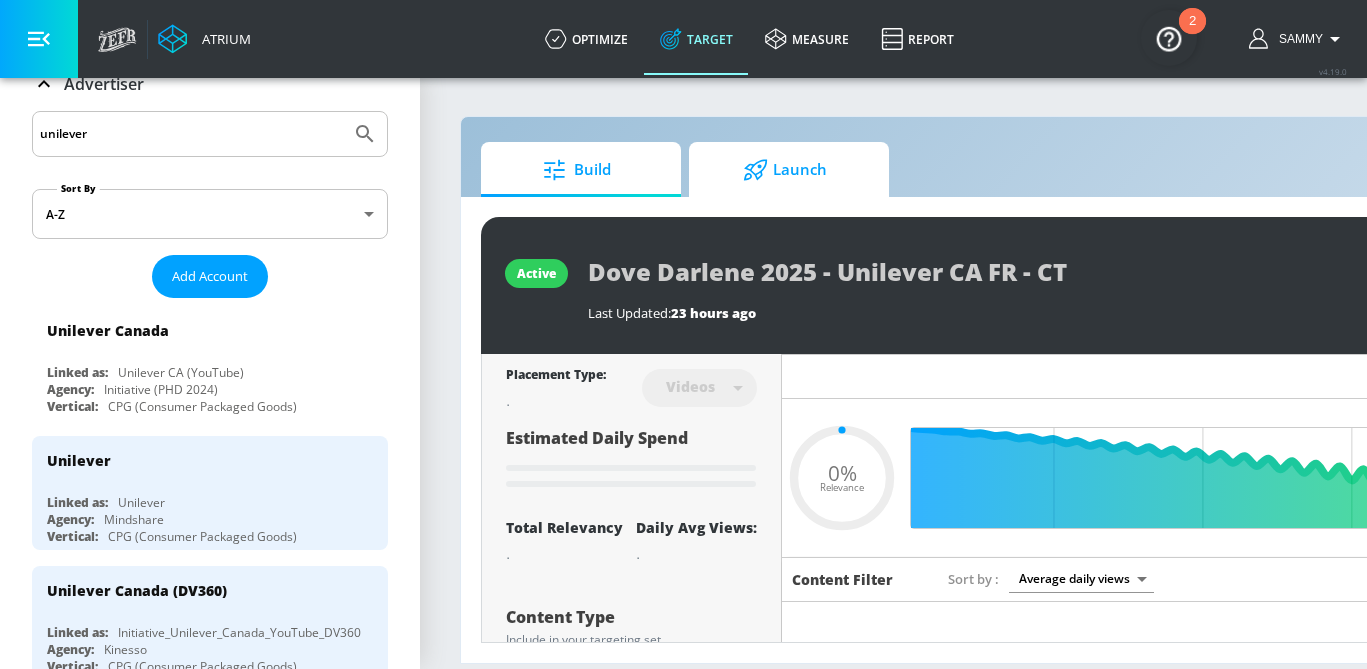 click 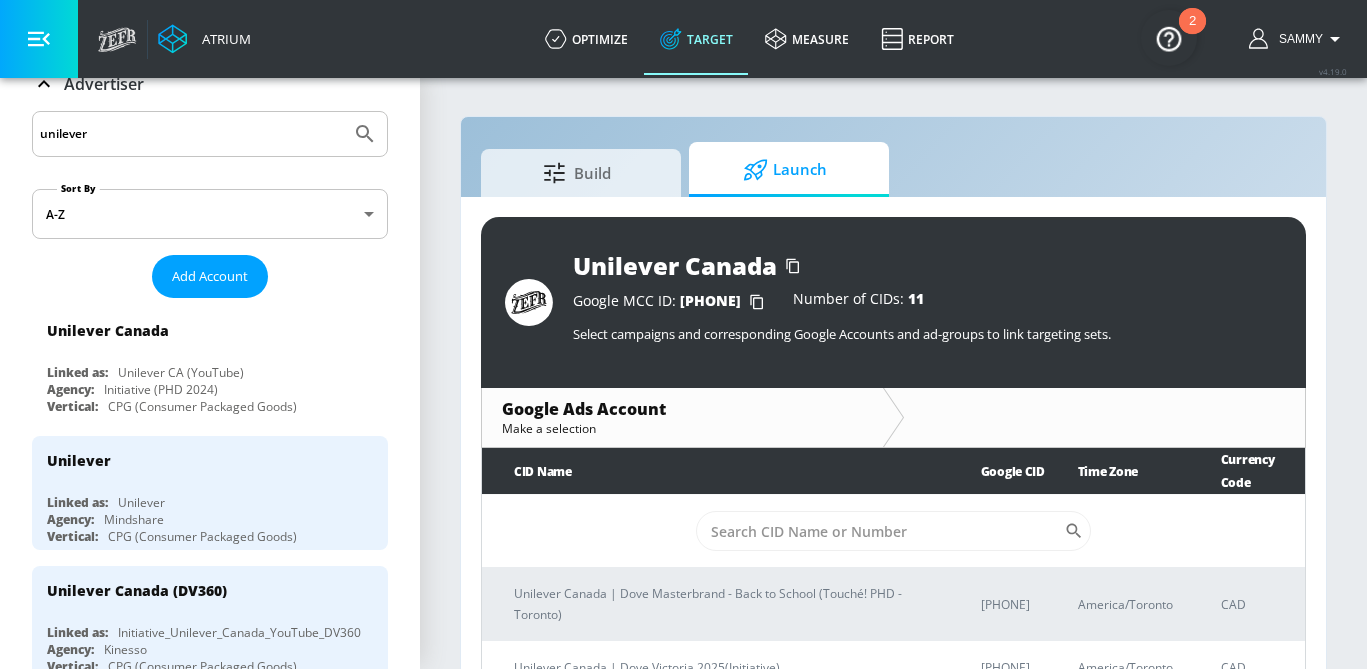 scroll, scrollTop: 29, scrollLeft: 0, axis: vertical 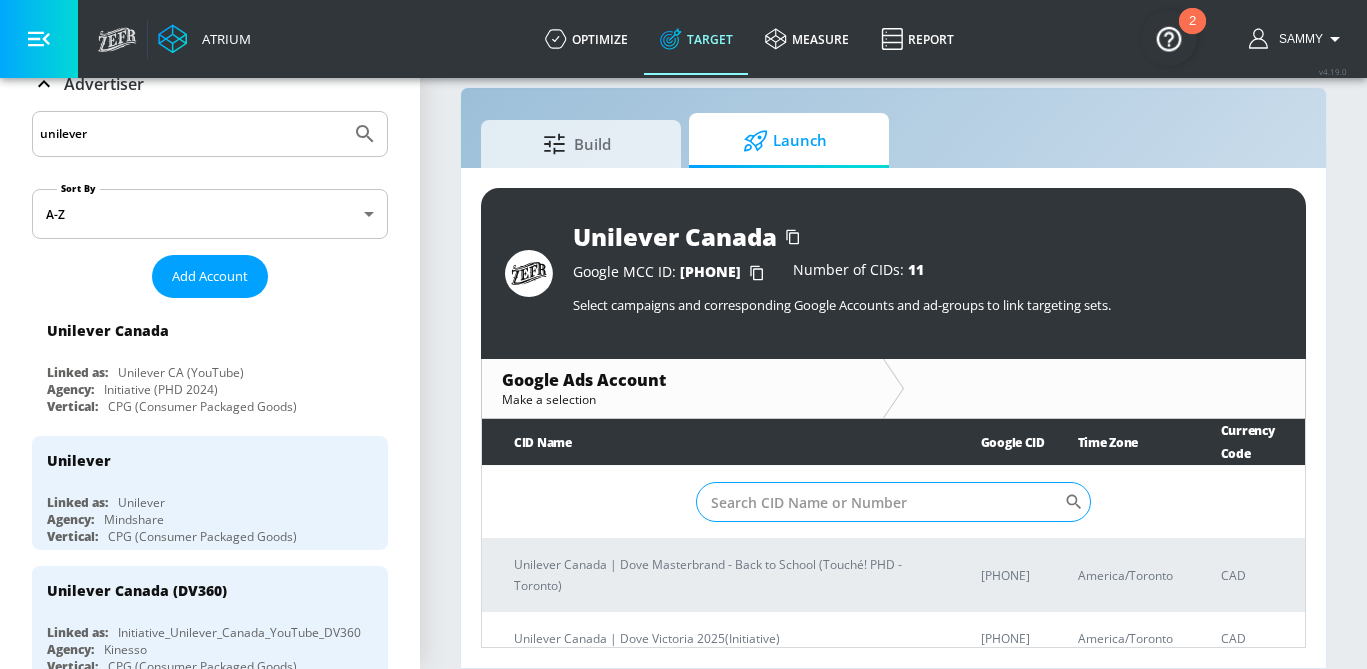 click on "Sort By" at bounding box center (880, 502) 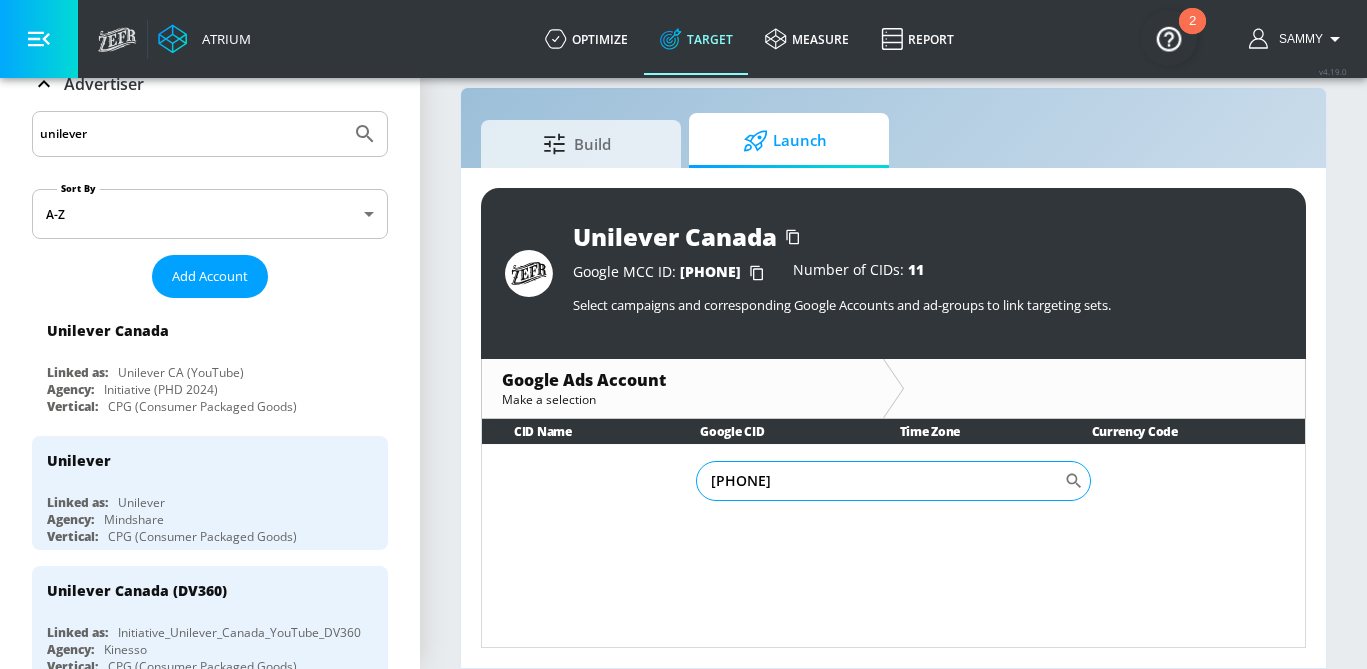 click on "[PHONE]" at bounding box center (880, 481) 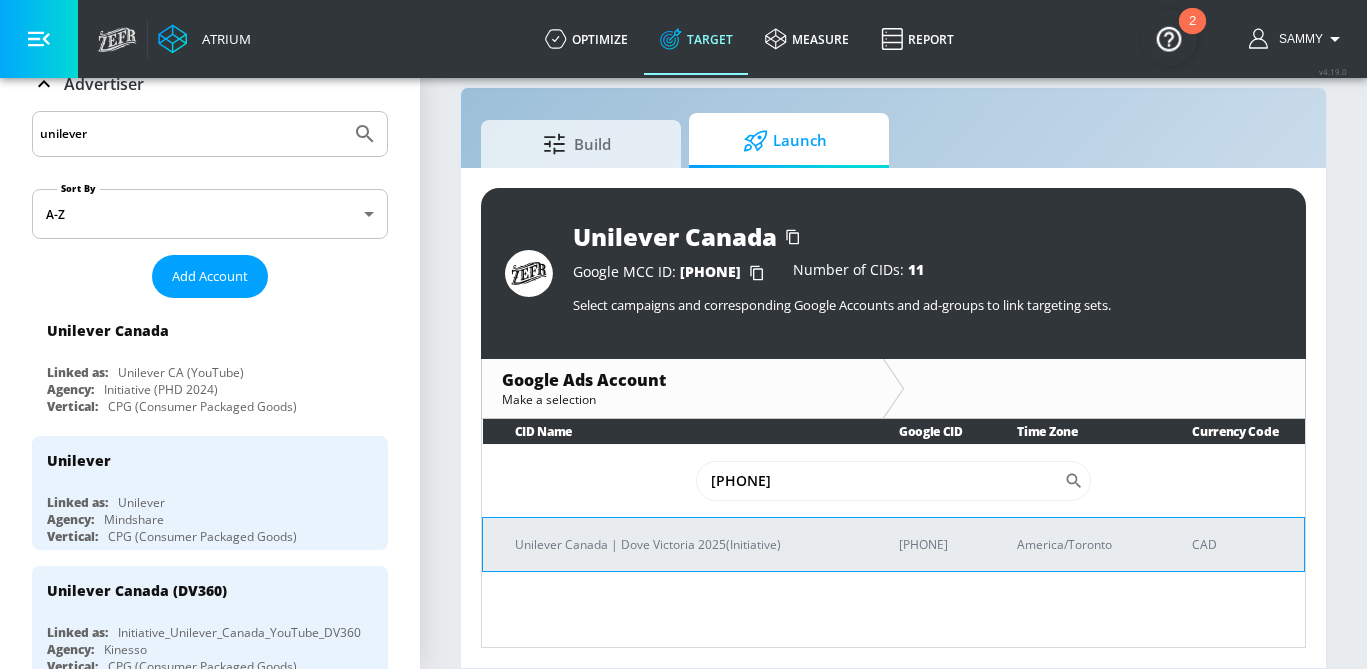 type on "[PHONE]" 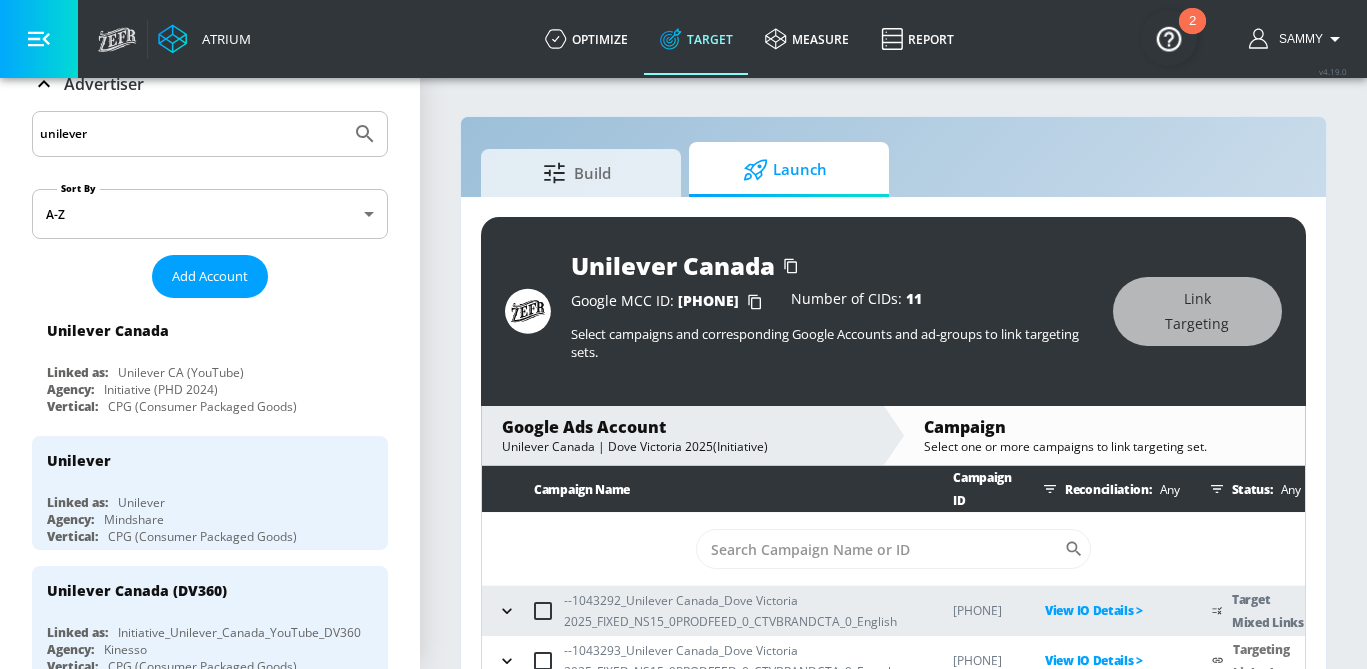 scroll, scrollTop: 47, scrollLeft: 0, axis: vertical 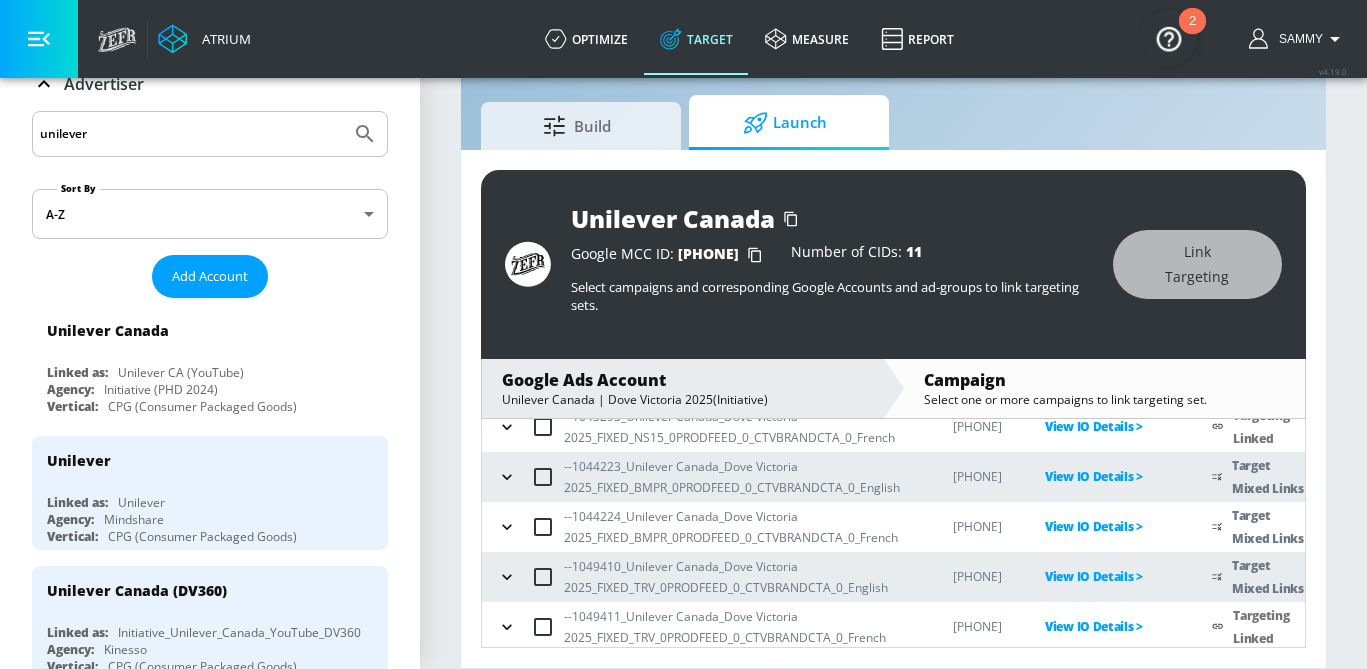 click 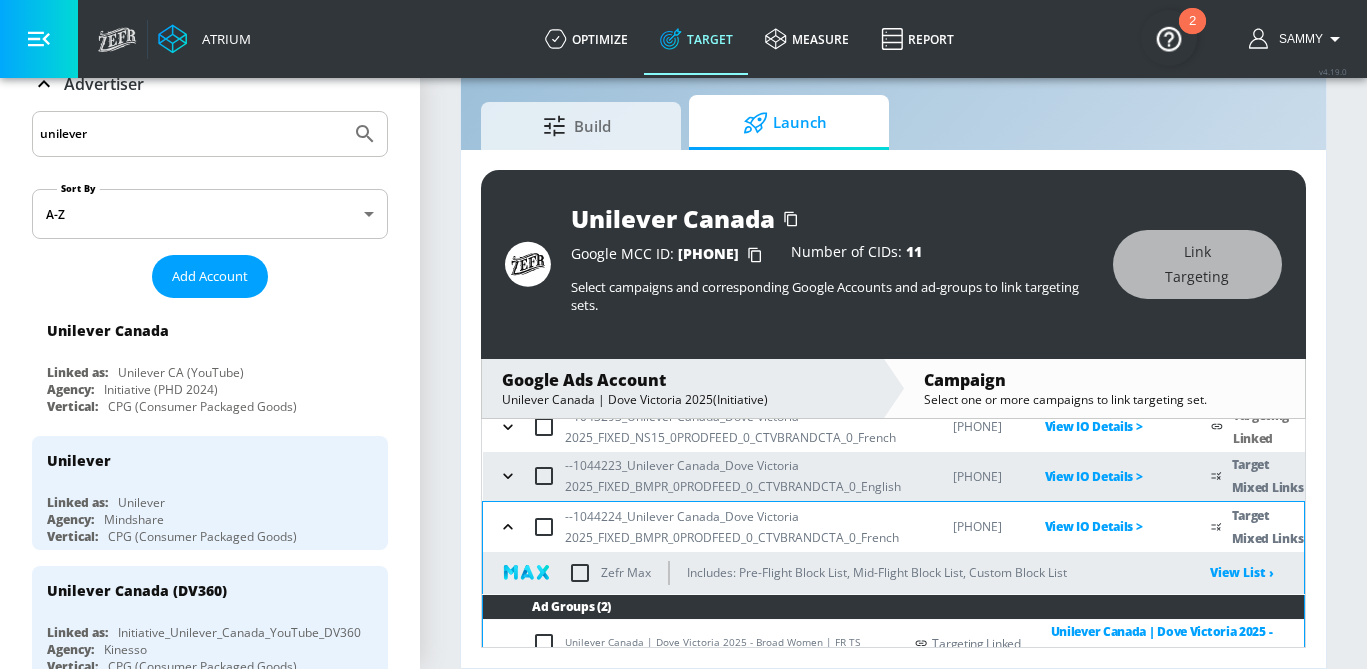 scroll, scrollTop: 367, scrollLeft: 0, axis: vertical 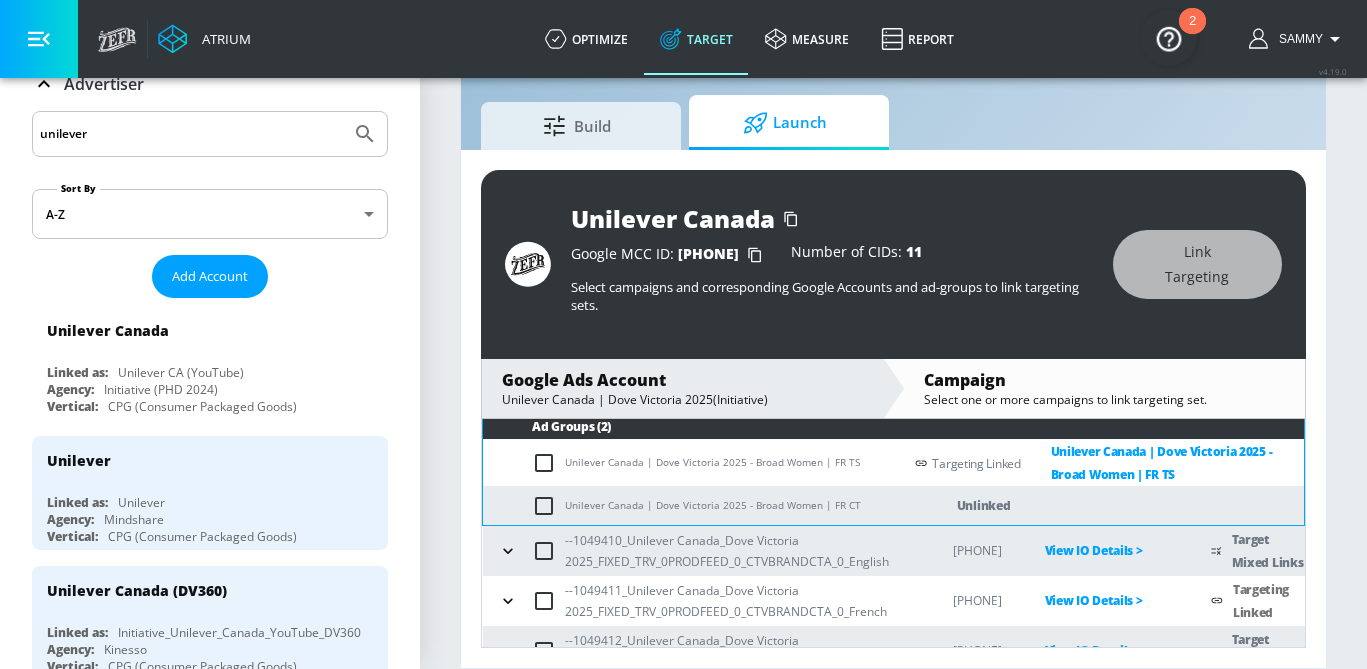 click at bounding box center [548, 506] 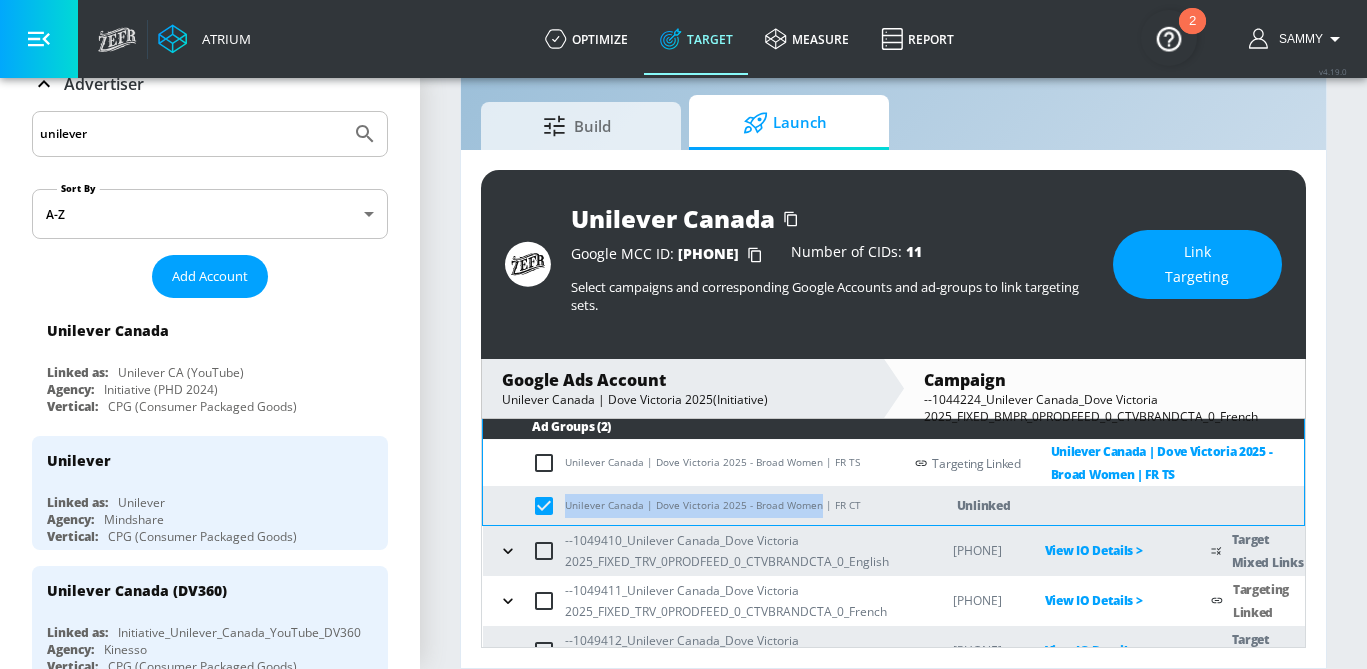 drag, startPoint x: 816, startPoint y: 547, endPoint x: 562, endPoint y: 547, distance: 254 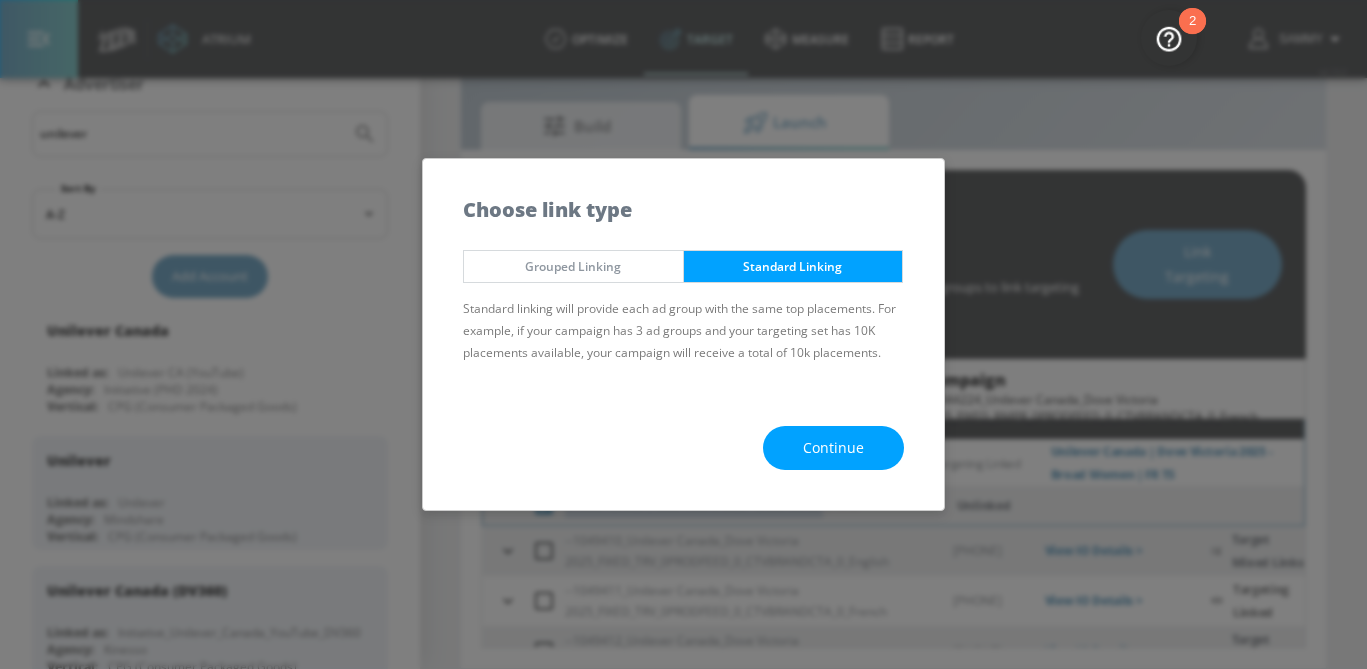 click on "Continue" at bounding box center [833, 448] 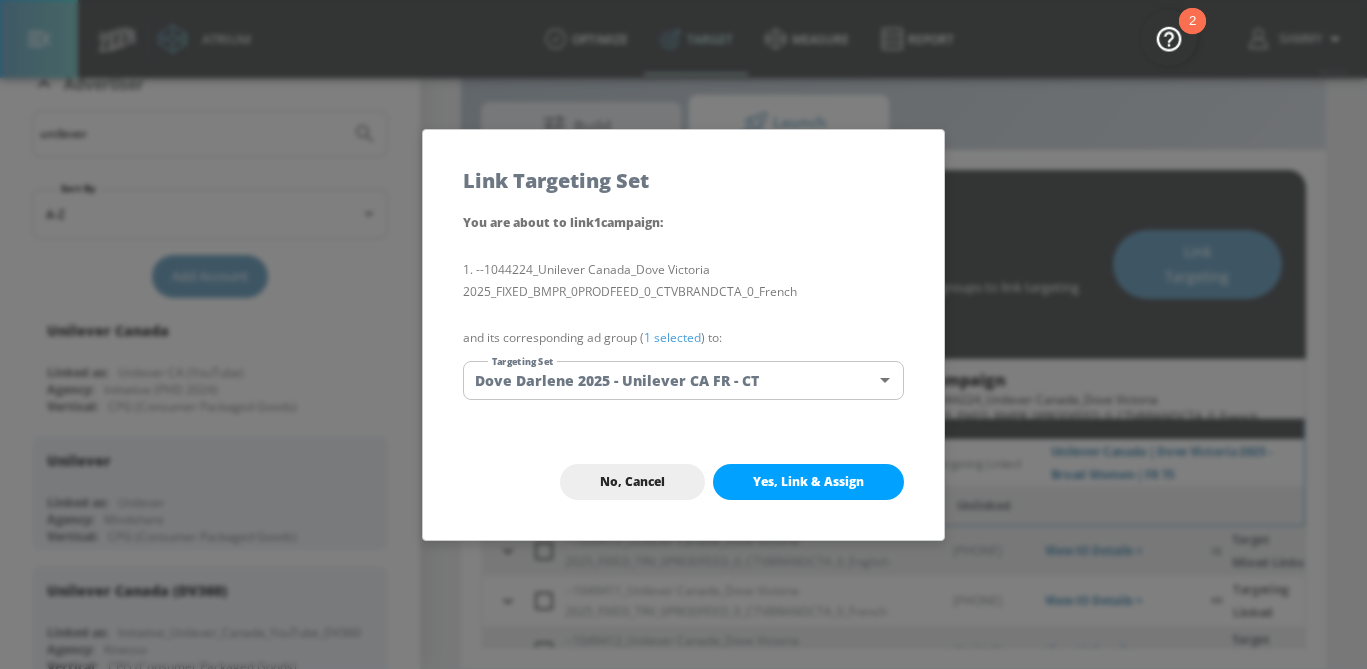 click on "Atrium optimize Target measure Report optimize Target measure Report v 4.19.0 Sammy Platform DV360:  Youtube DV360:  Youtube Advertiser unilever Sort By A-Z asc ​ Add Account Unilever Canada Linked as: Unilever CA (YouTube) Agency: Initiative (PHD 2024) Vertical: CPG (Consumer Packaged Goods) Unilever Linked as: Unilever Agency: Mindshare Vertical: CPG (Consumer Packaged Goods) Unilever Canada (DV360) Linked as: Initiative_Unilever_Canada_YouTube_DV360 Agency: Kinesso Vertical: CPG (Consumer Packaged Goods) Unilever self-service Linked as: Unilever US (YouTube) Agency: Mindshare Vertical: CPG (Consumer Packaged Goods) Unilever CA (Meta) Linked as: Unilever_Canada_Meta Agency: PHD Canada Vertical: CPG (Consumer Packaged Goods) Unilever NL Linked as: Unilever NL (YouTube) Agency: GroupM Vertical: Healthcare Unilever Tunisia Measurement Linked as: Unilever Tunisia Measurement Agency: PHD Media Vertical: CPG (Consumer Packaged Goods) Unilever Lebanon Measurement Linked as: Unilever Lebanon Measurement qa QA" at bounding box center [683, 311] 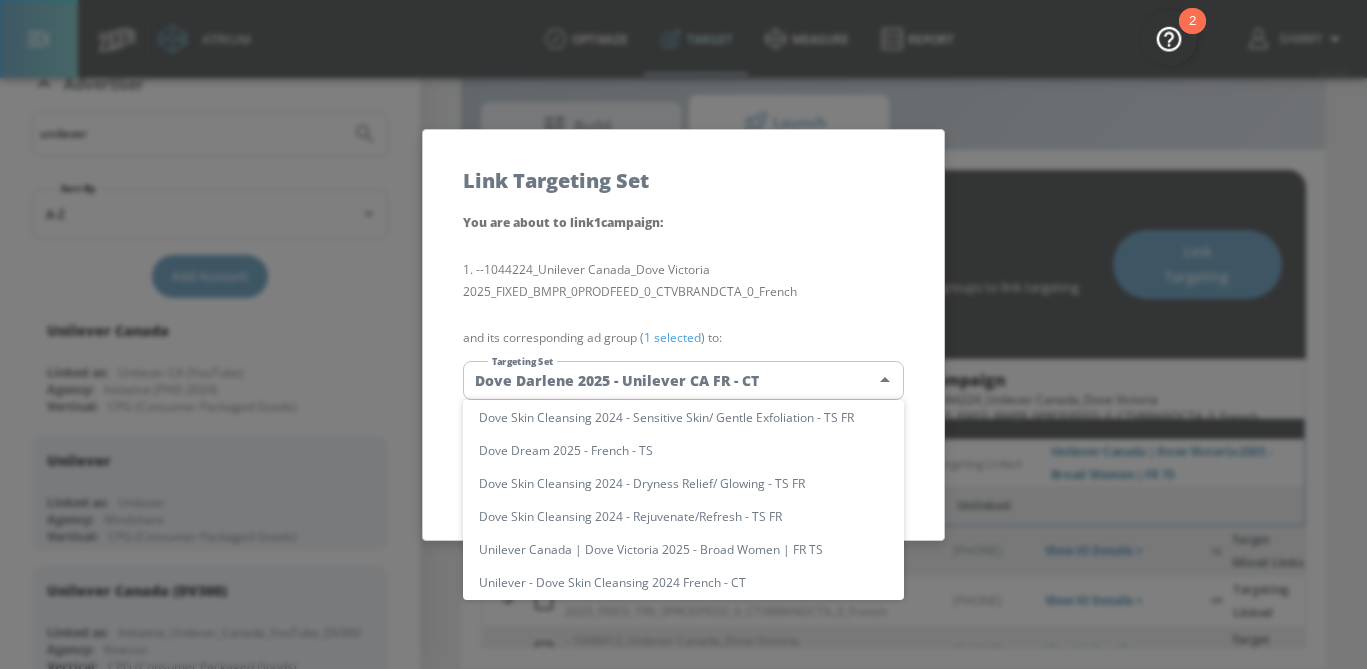 scroll, scrollTop: 0, scrollLeft: 0, axis: both 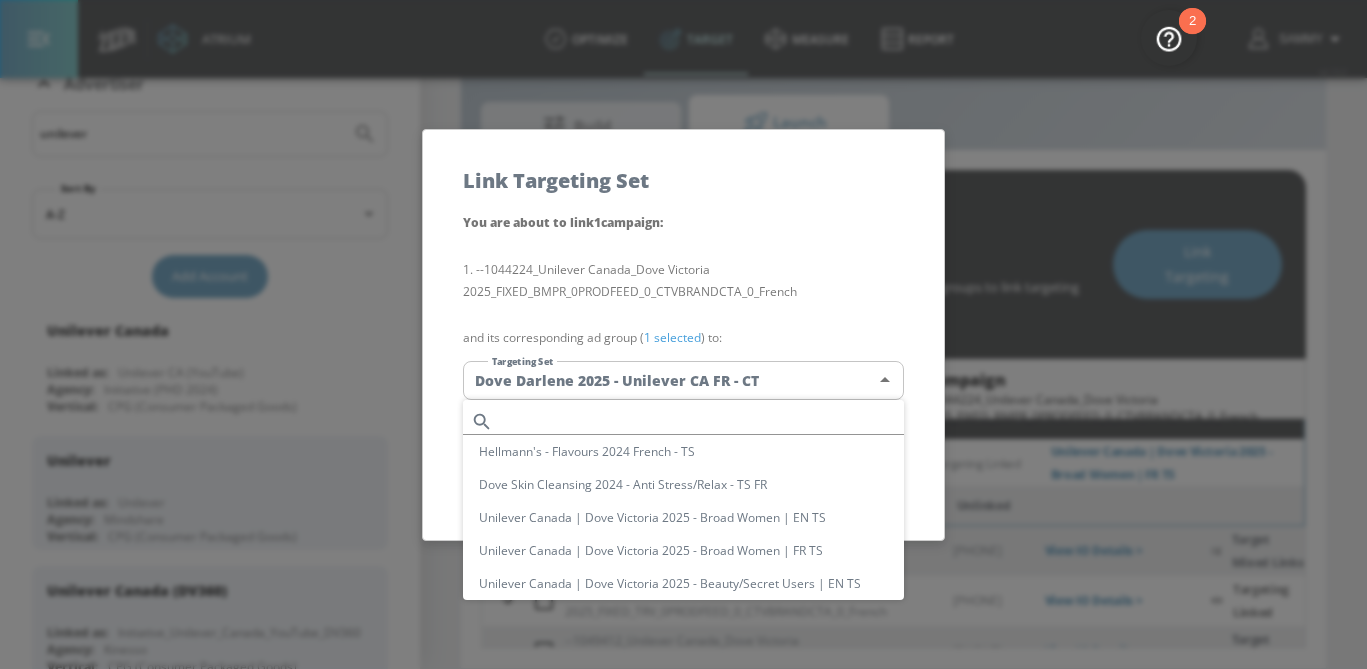 click at bounding box center (702, 421) 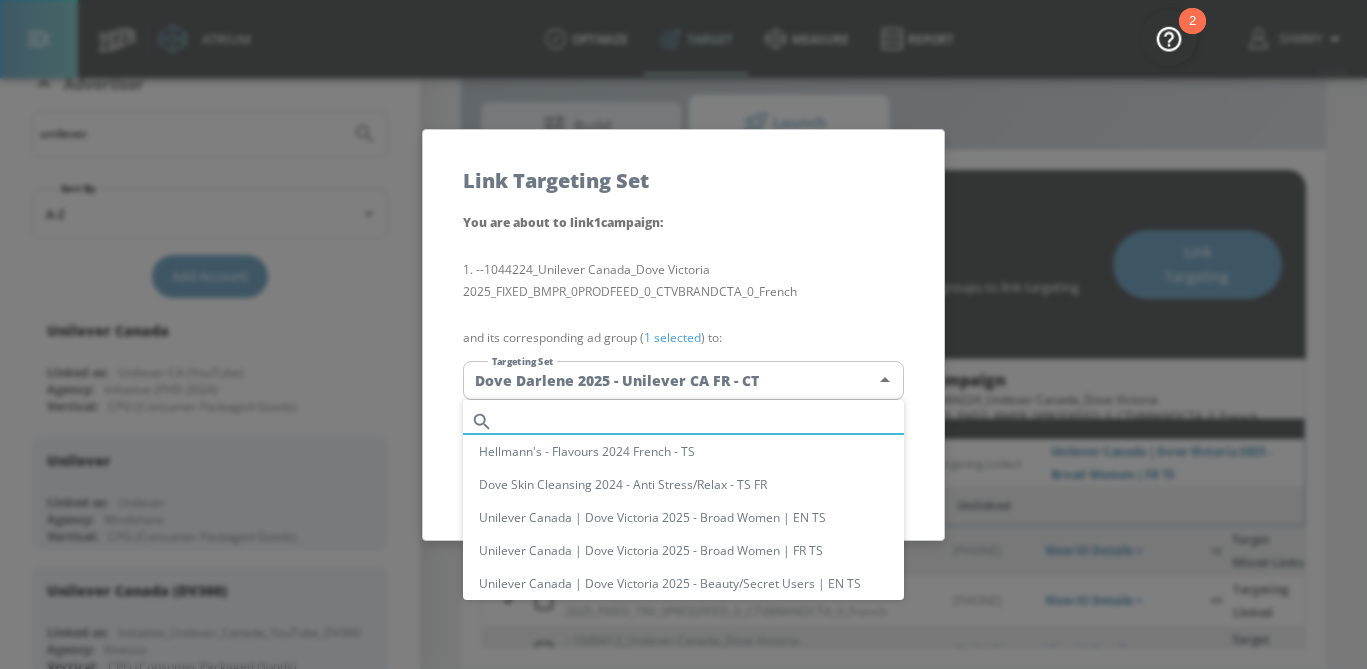 paste on "Unilever Canada | Dove Victoria 2025 - Broad Women" 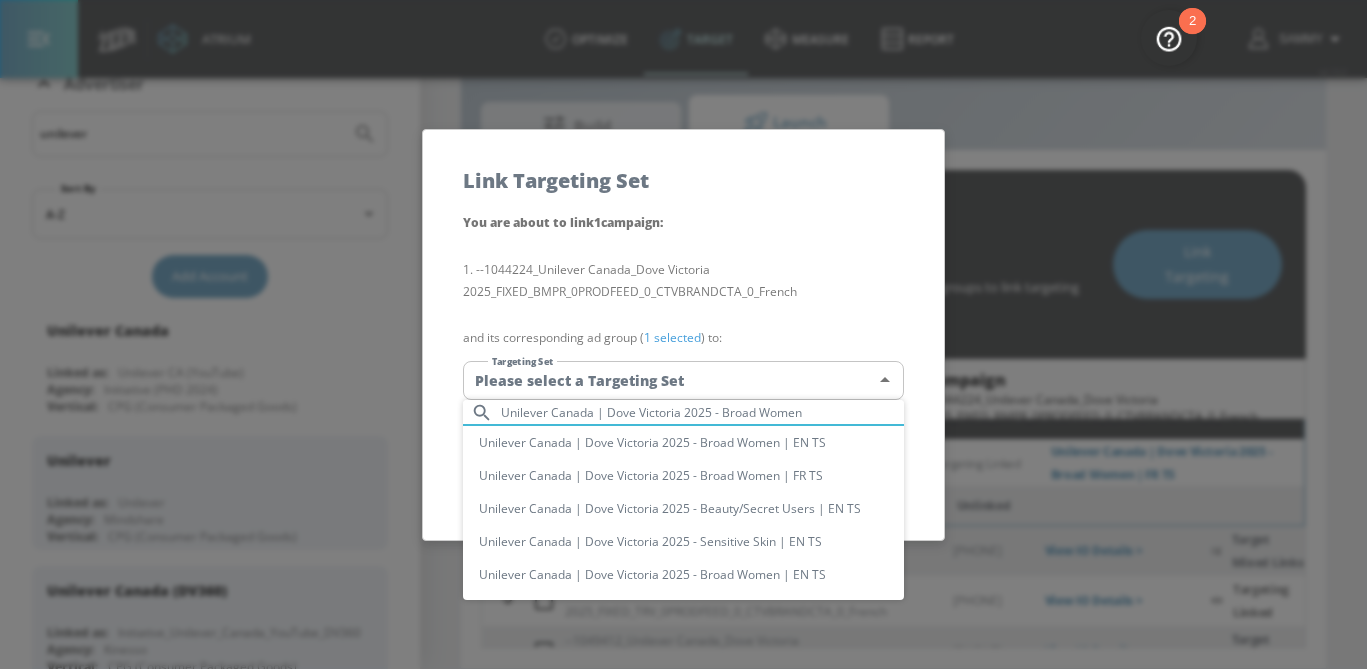 scroll, scrollTop: 0, scrollLeft: 0, axis: both 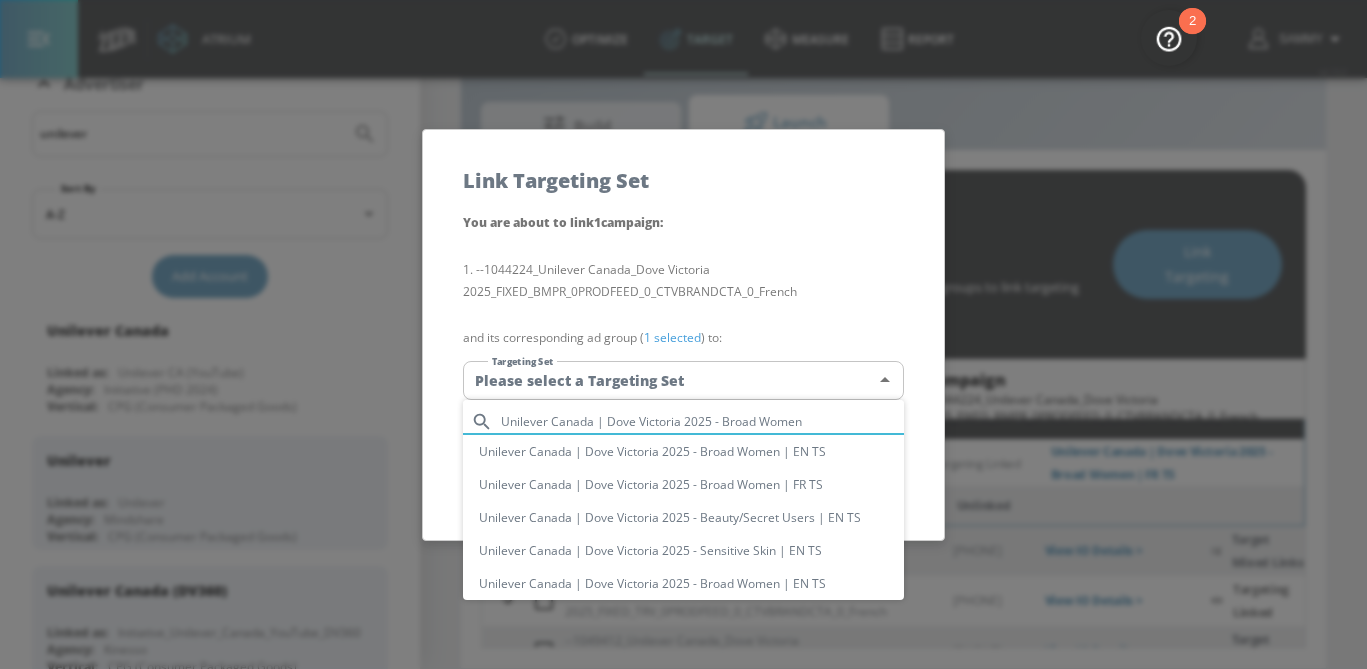 type on "Unilever Canada | Dove Victoria 2025 - Broad Women" 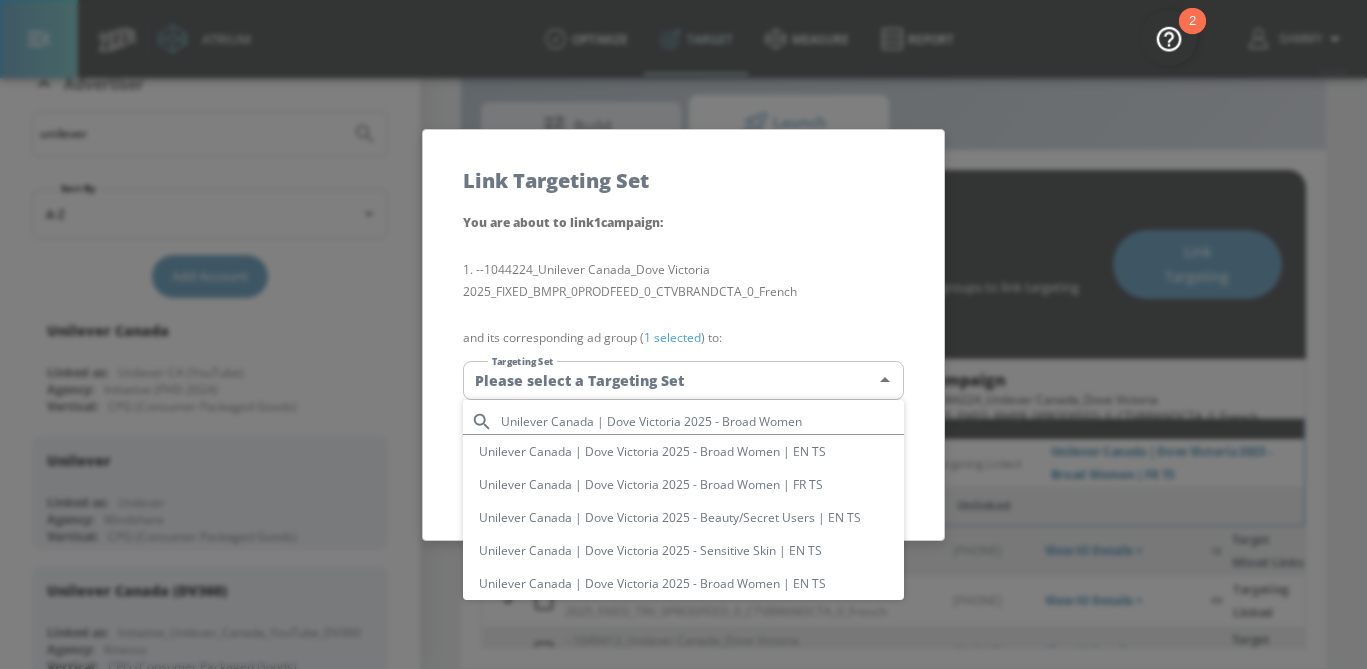 click at bounding box center (683, 334) 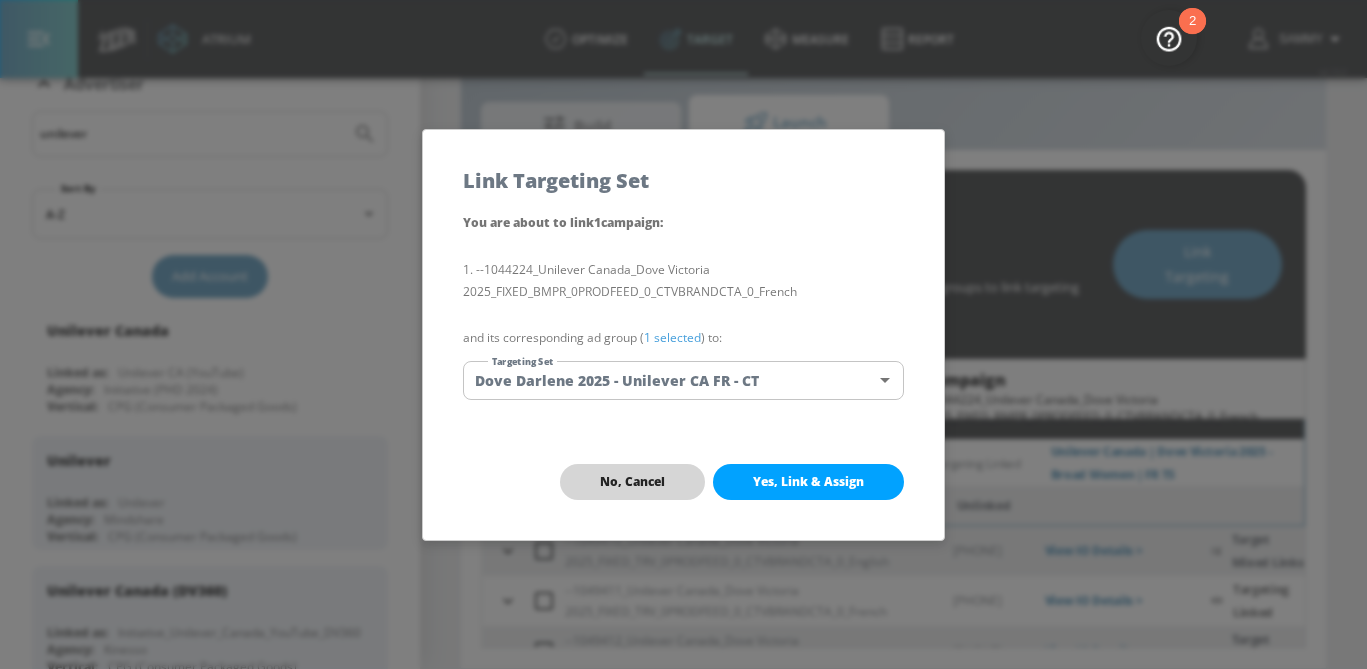 click on "No, Cancel" at bounding box center (632, 482) 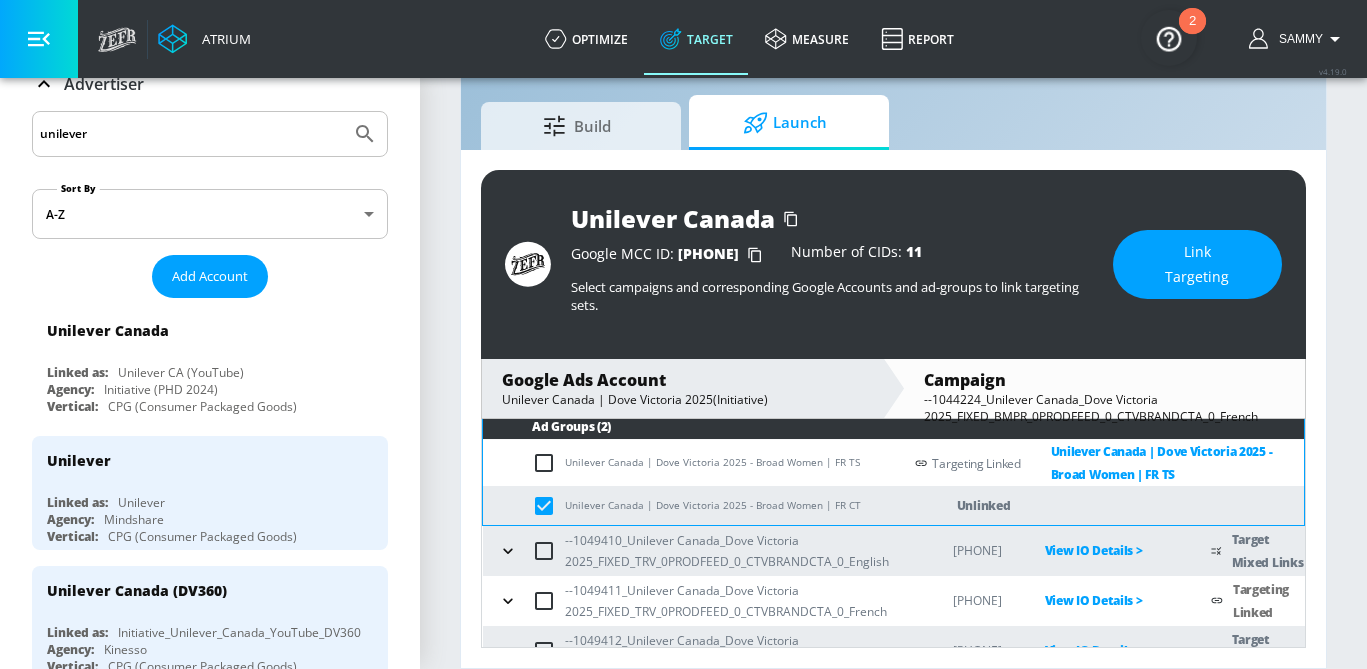 click at bounding box center (548, 506) 